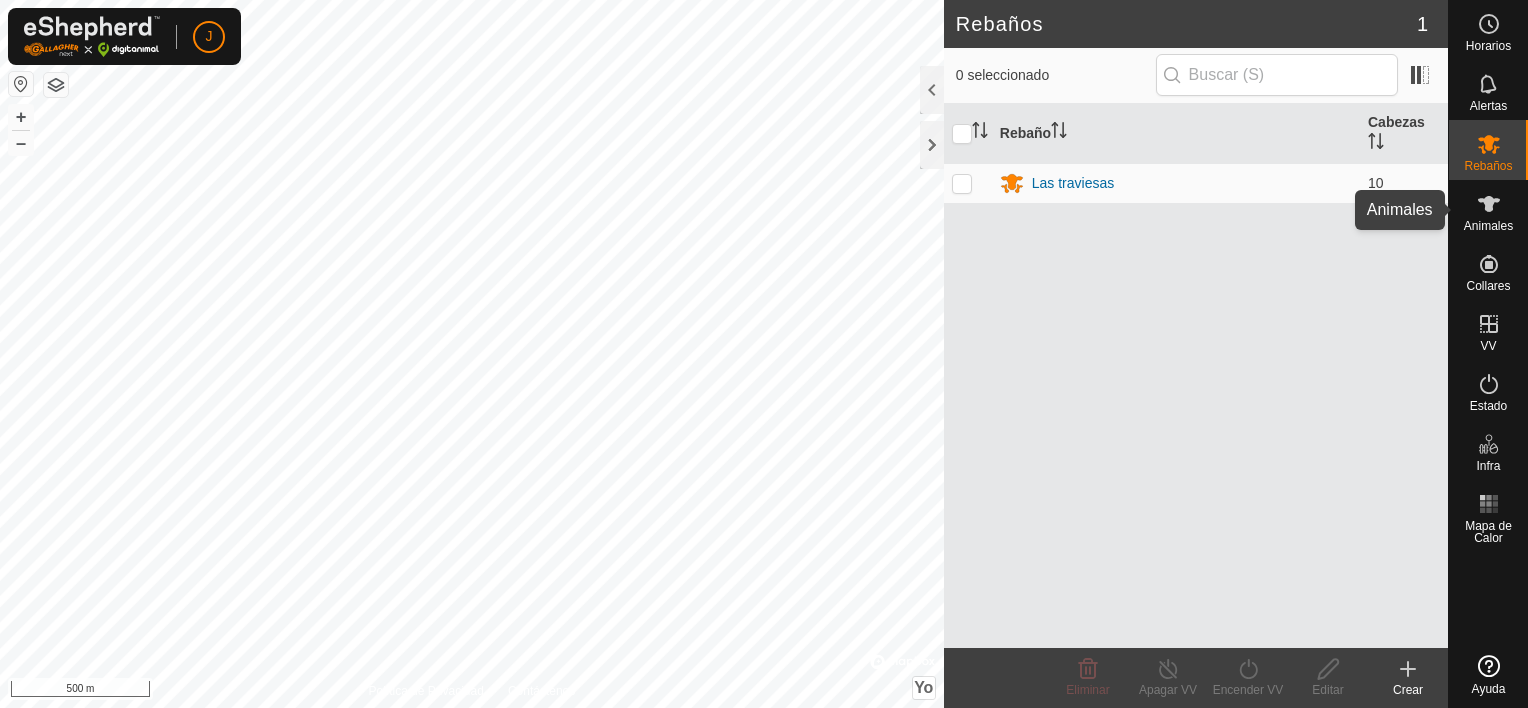 scroll, scrollTop: 0, scrollLeft: 0, axis: both 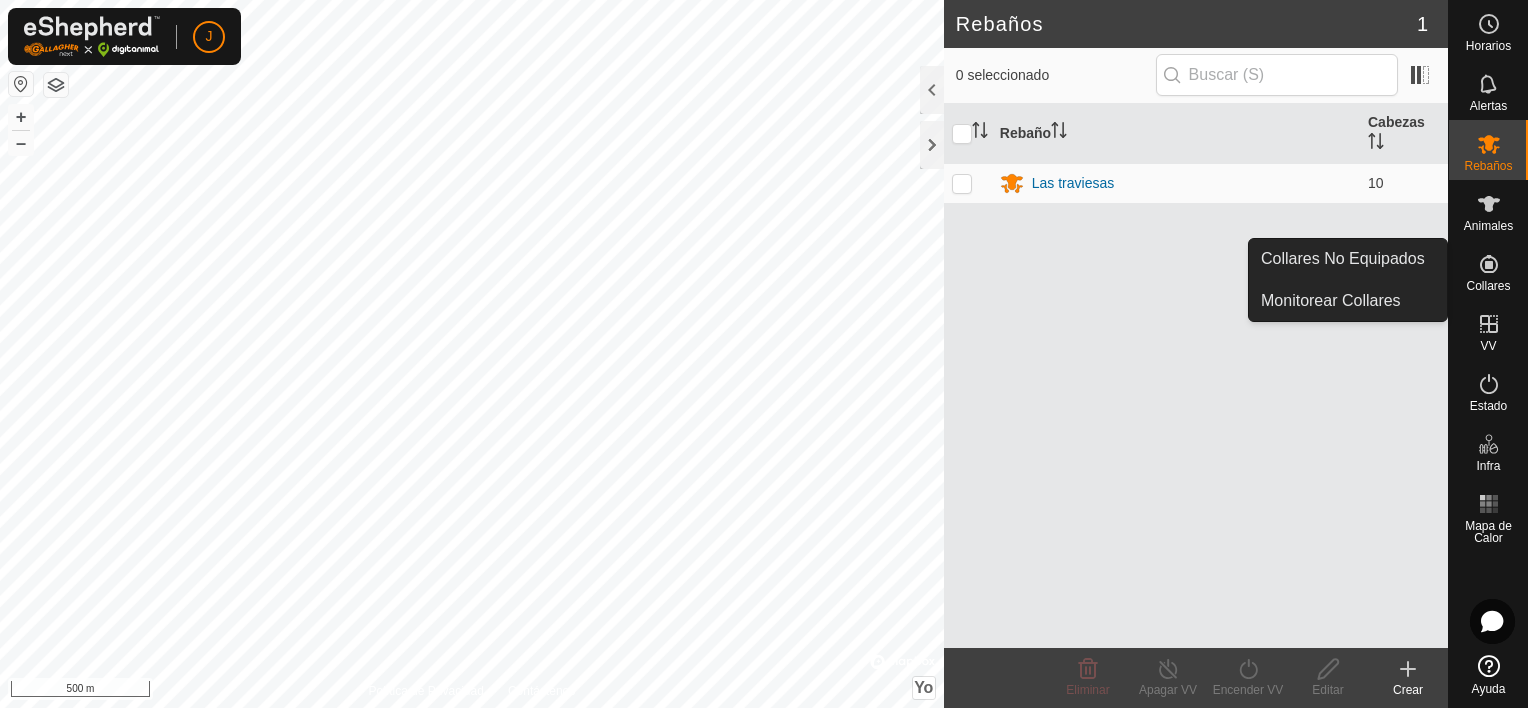 click on "Collares" at bounding box center [1488, 270] 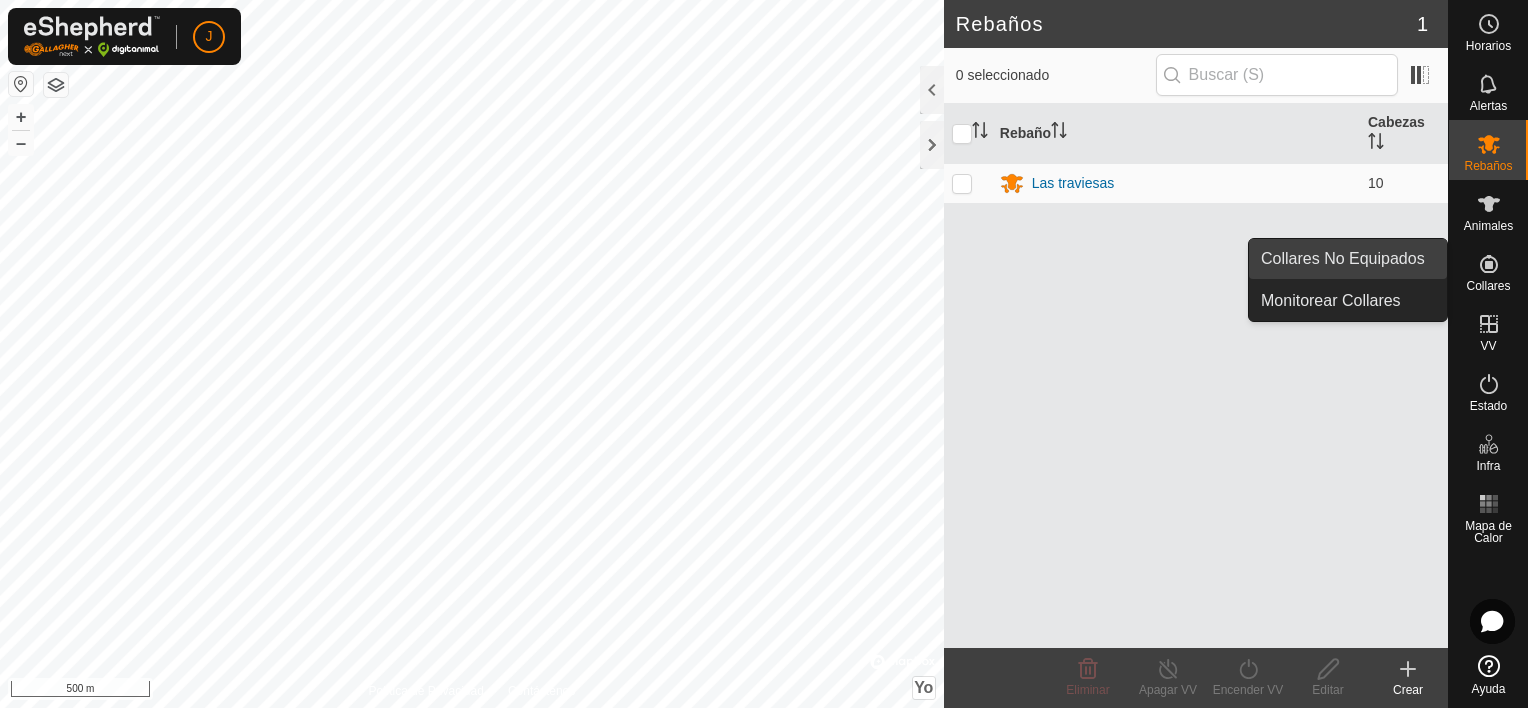 click on "Collares No Equipados" at bounding box center (1348, 259) 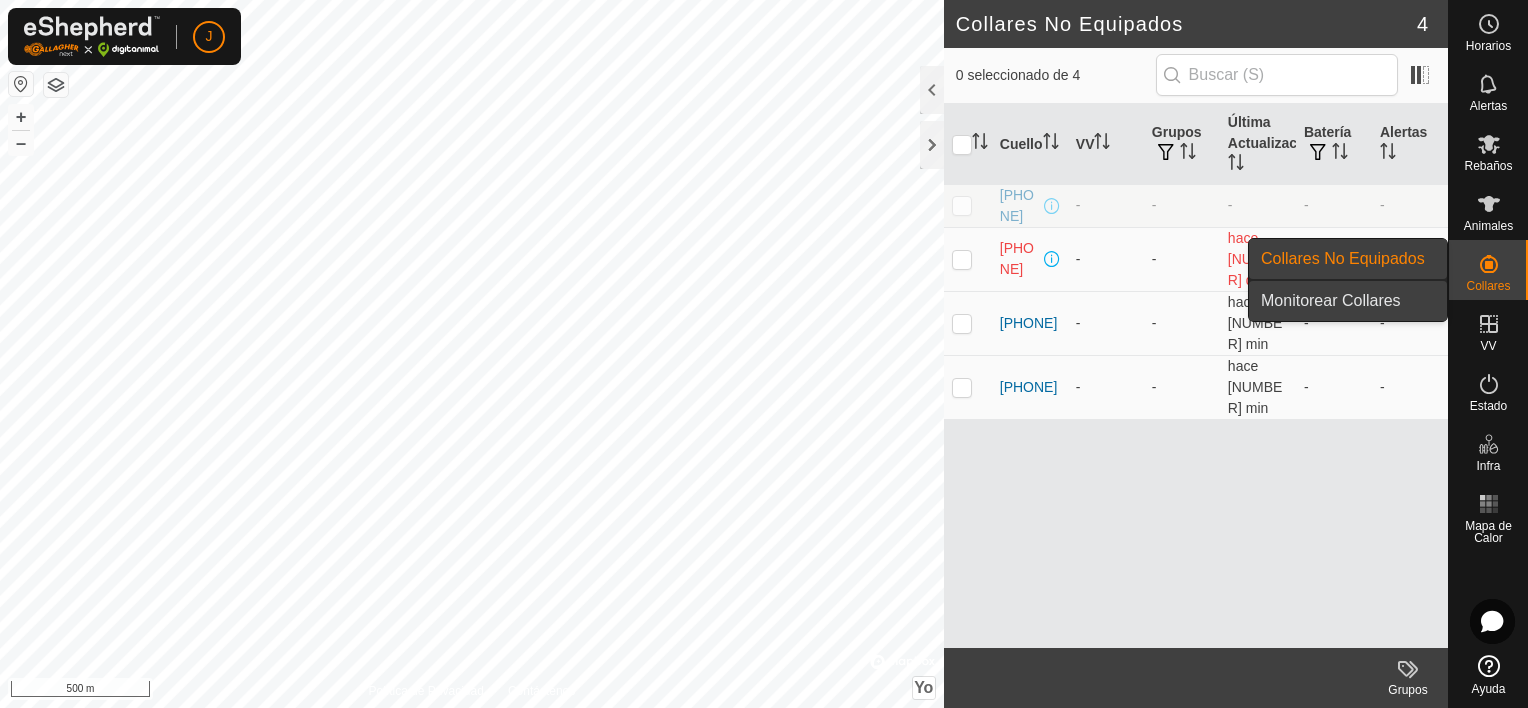 click on "Monitorear Collares" at bounding box center [1348, 301] 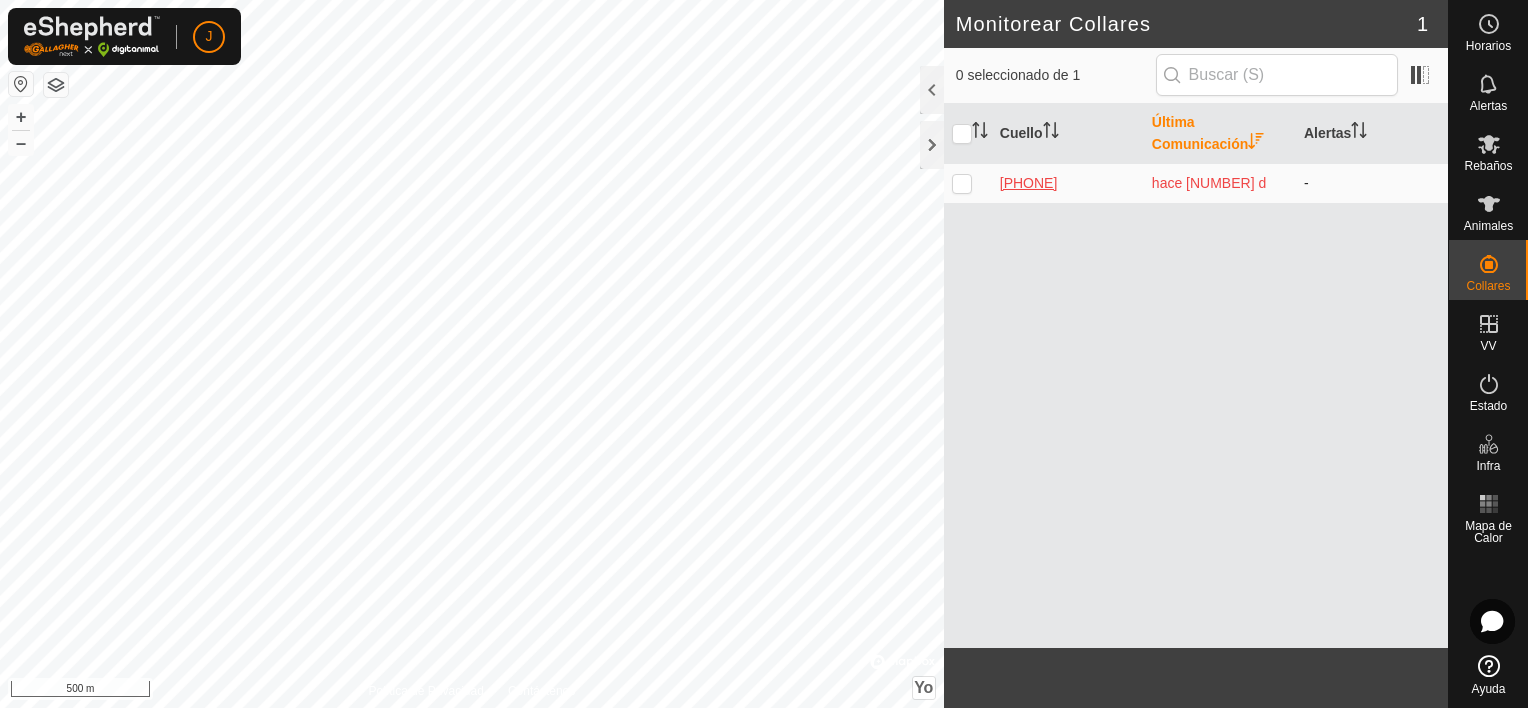 click on "[PHONE]" at bounding box center (1068, 183) 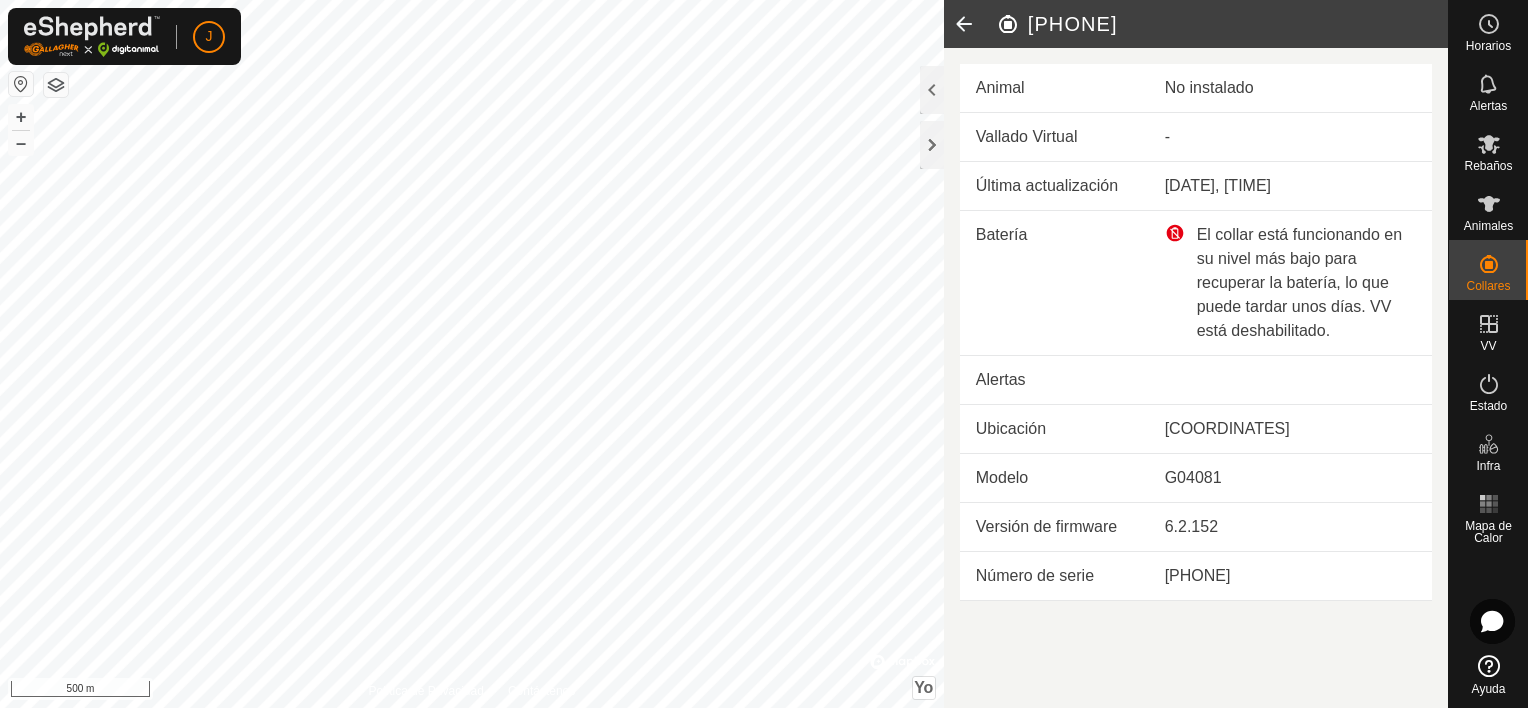 click 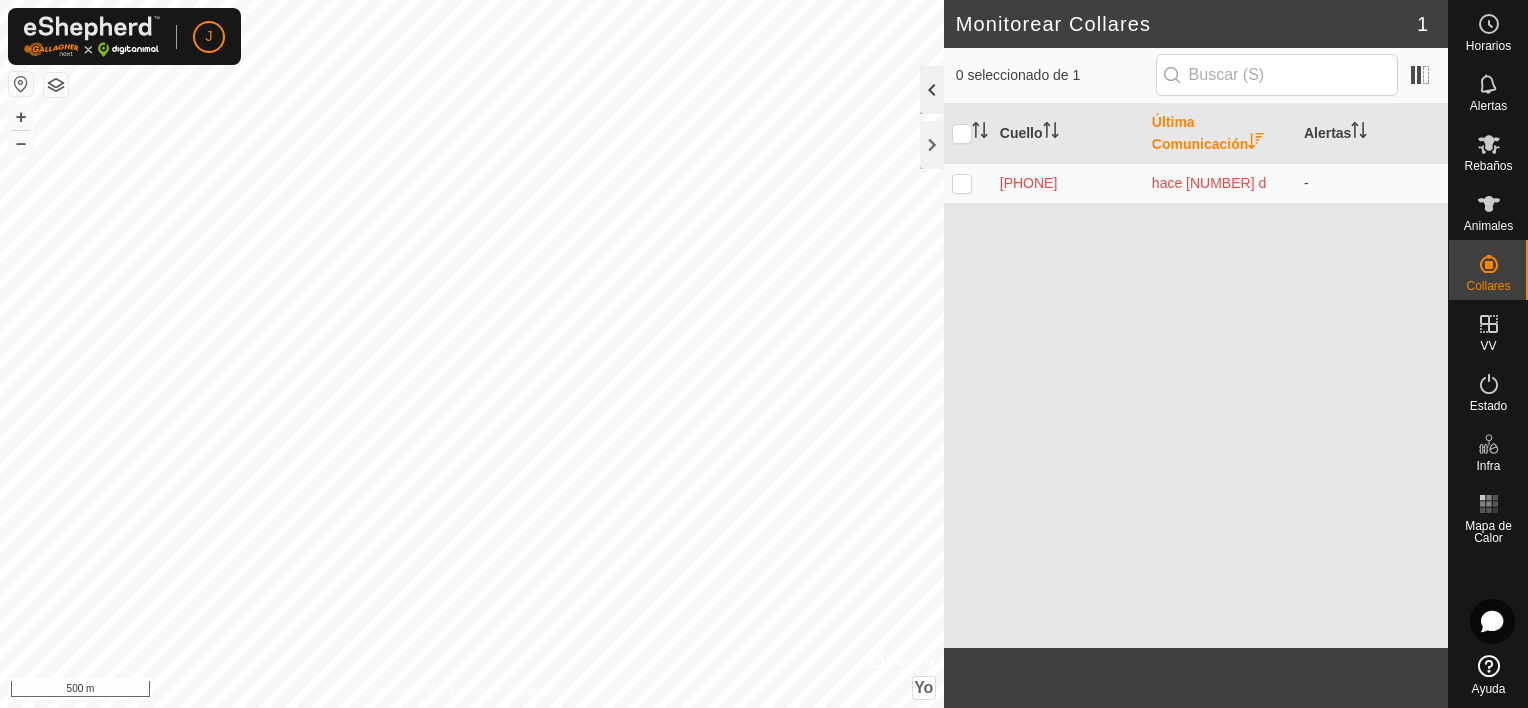click 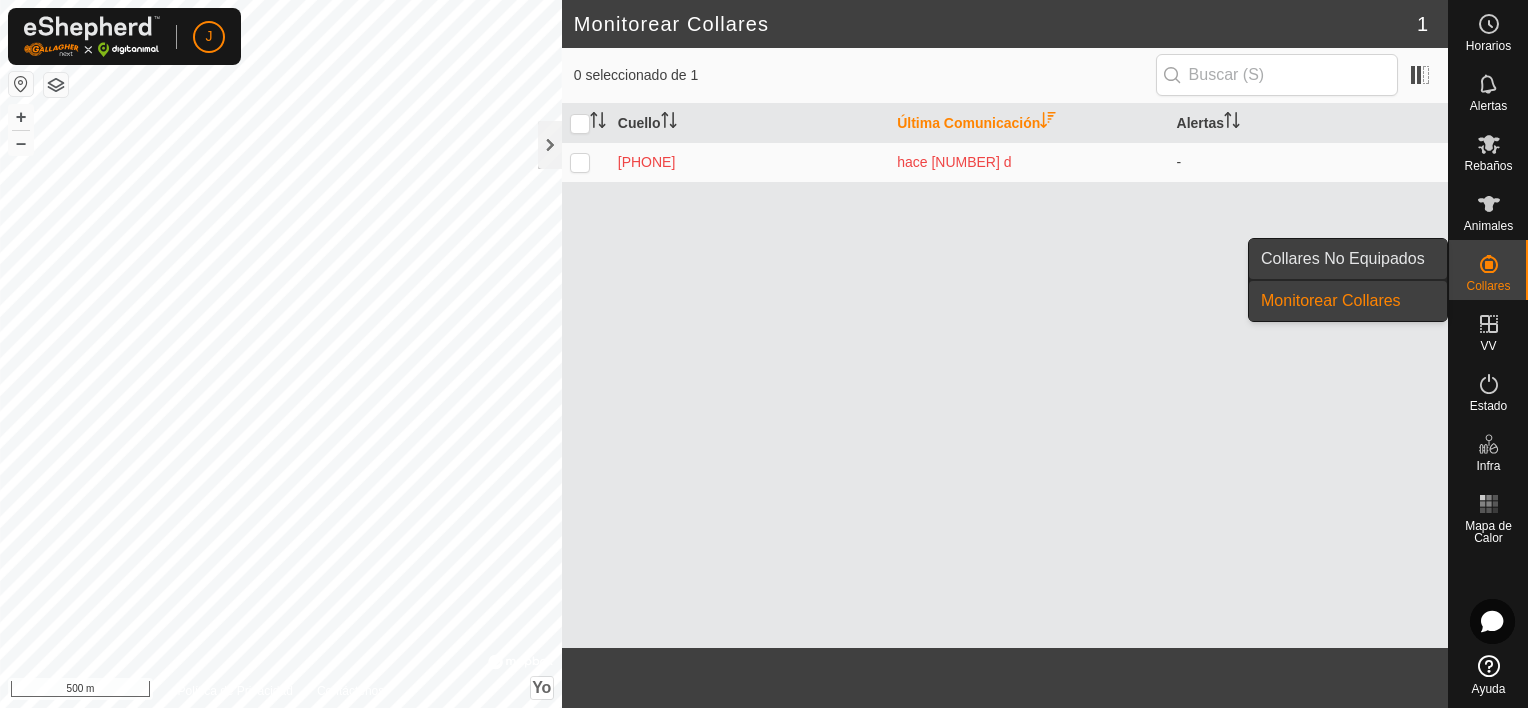 click on "Collares No Equipados" at bounding box center (1348, 259) 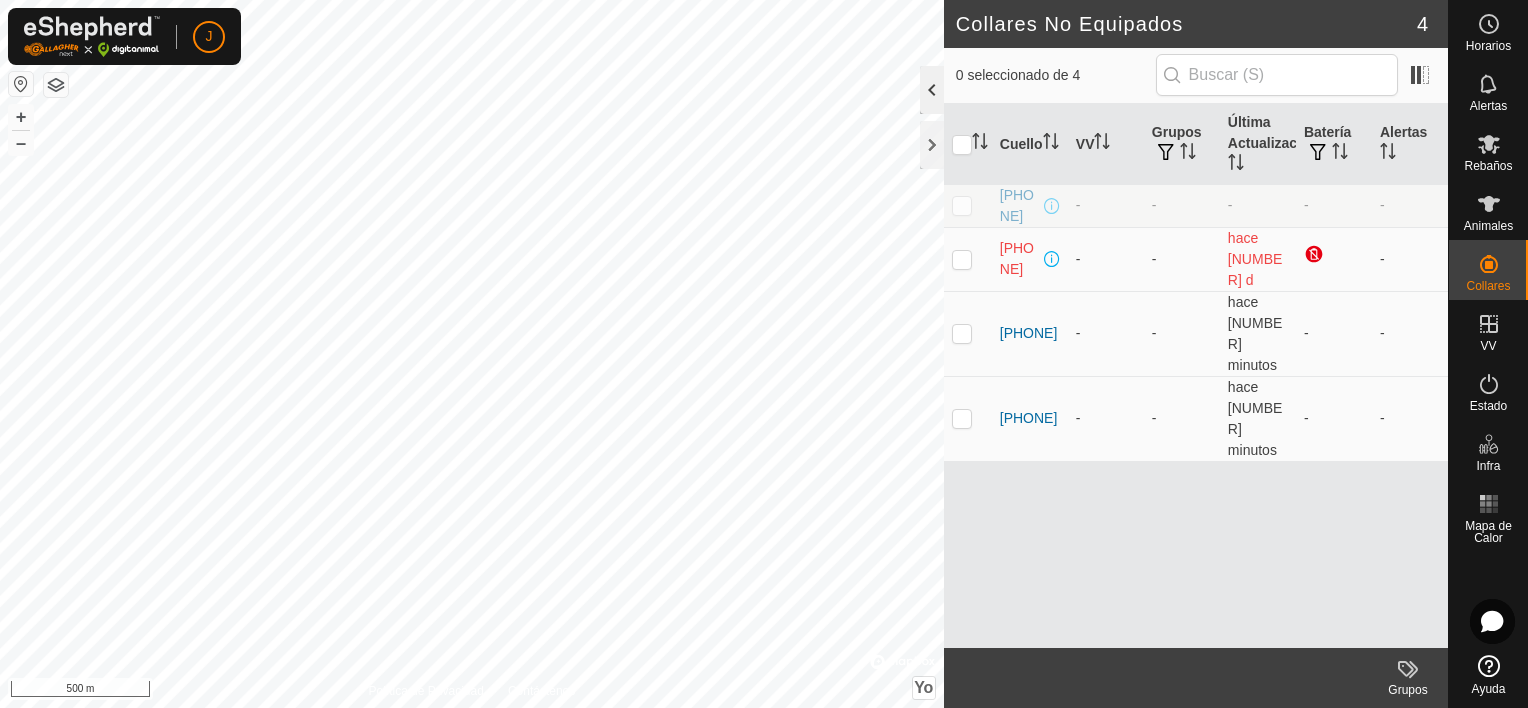 click 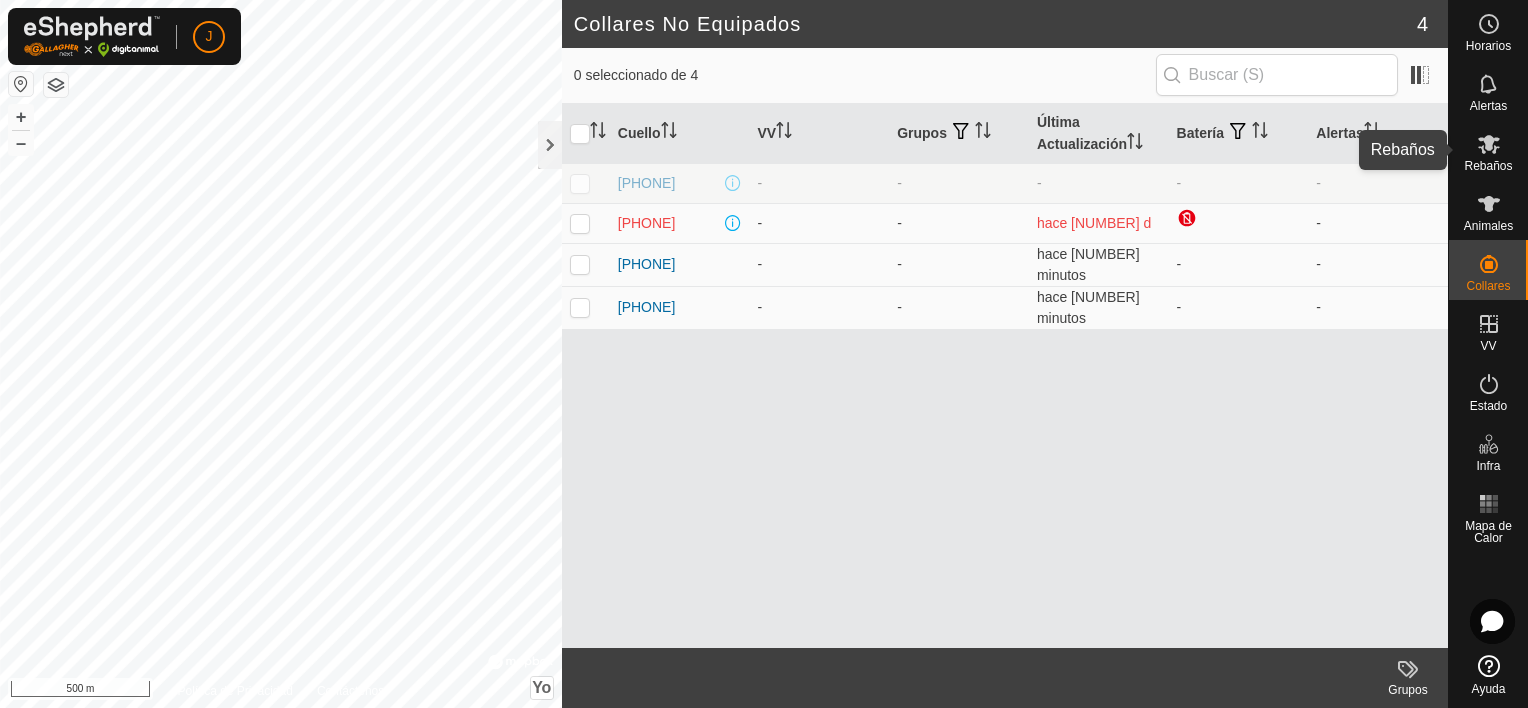 click at bounding box center [1489, 144] 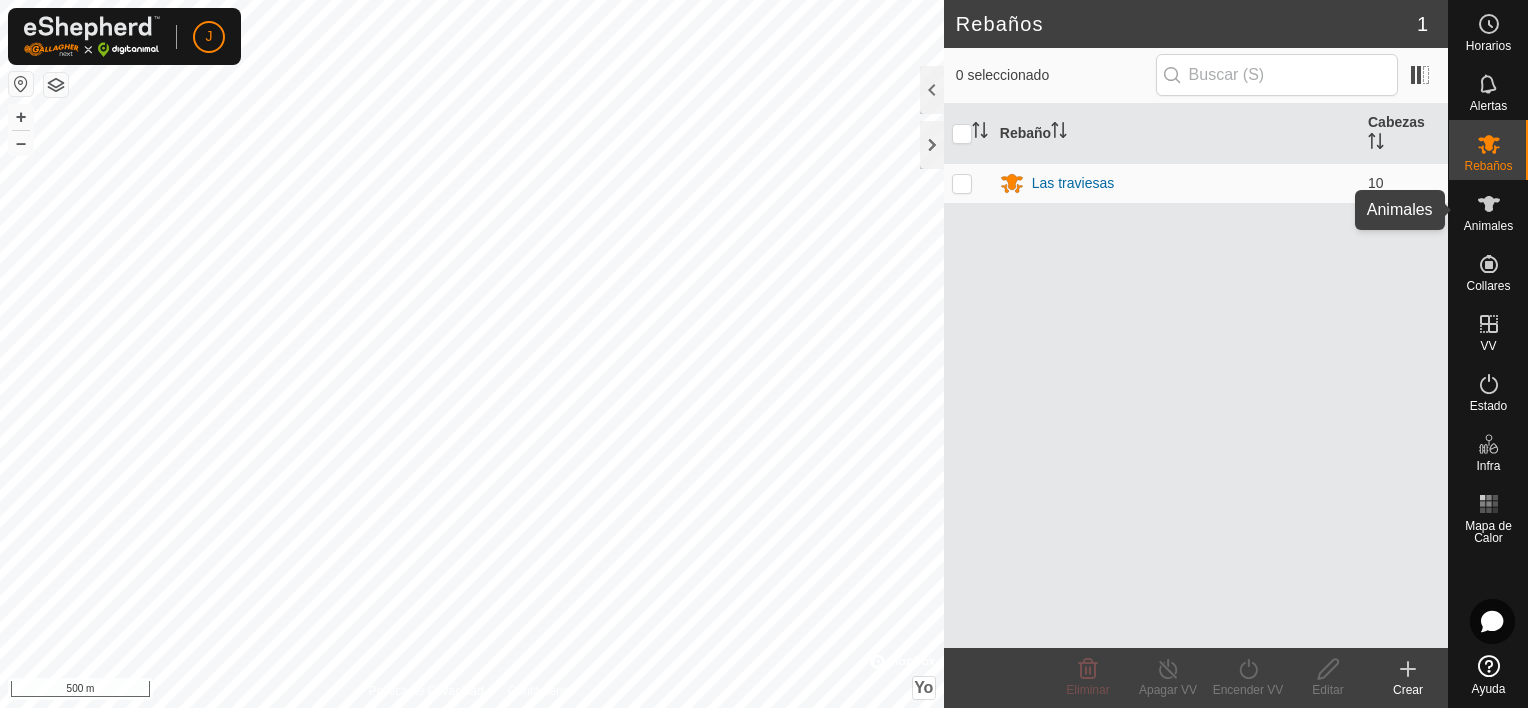 click at bounding box center [1489, 204] 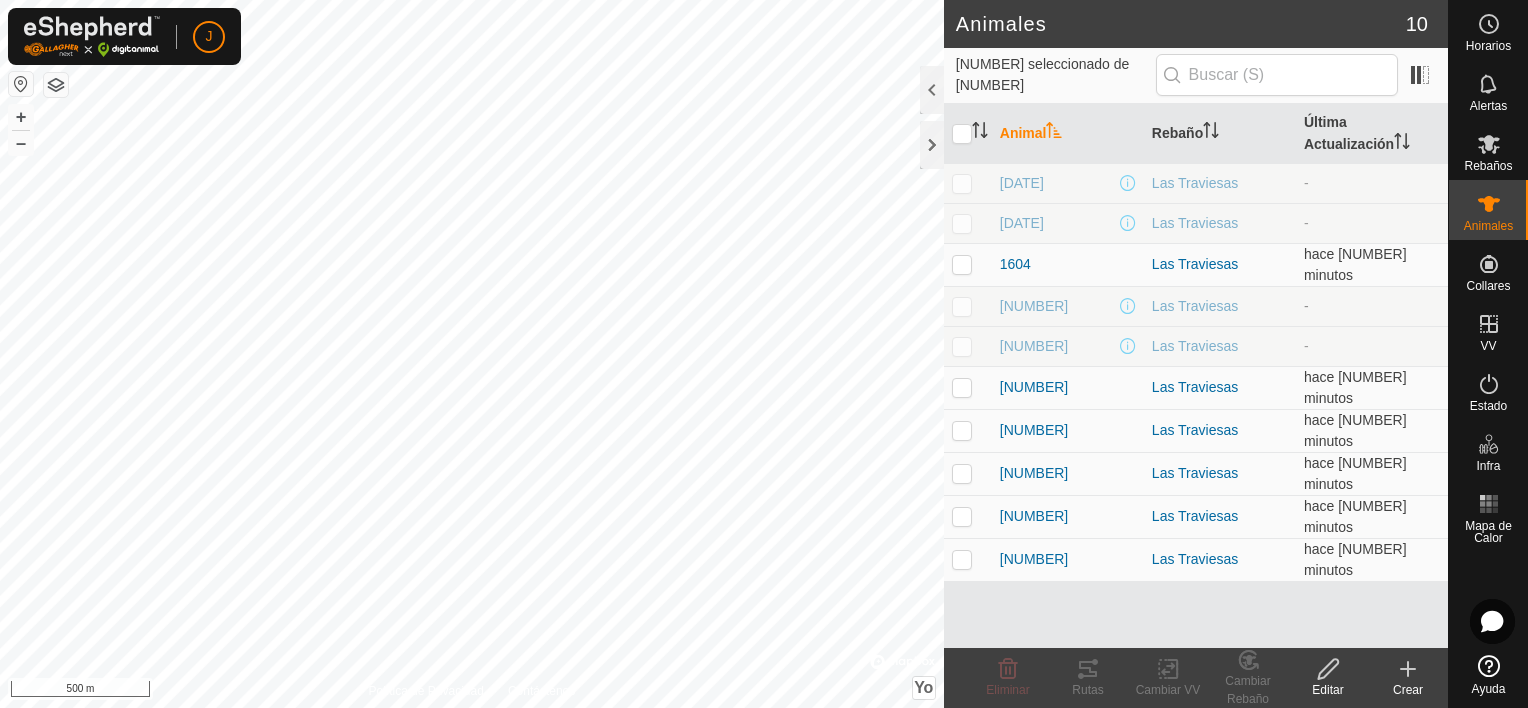 click on "[NUMBER]" at bounding box center (1068, 306) 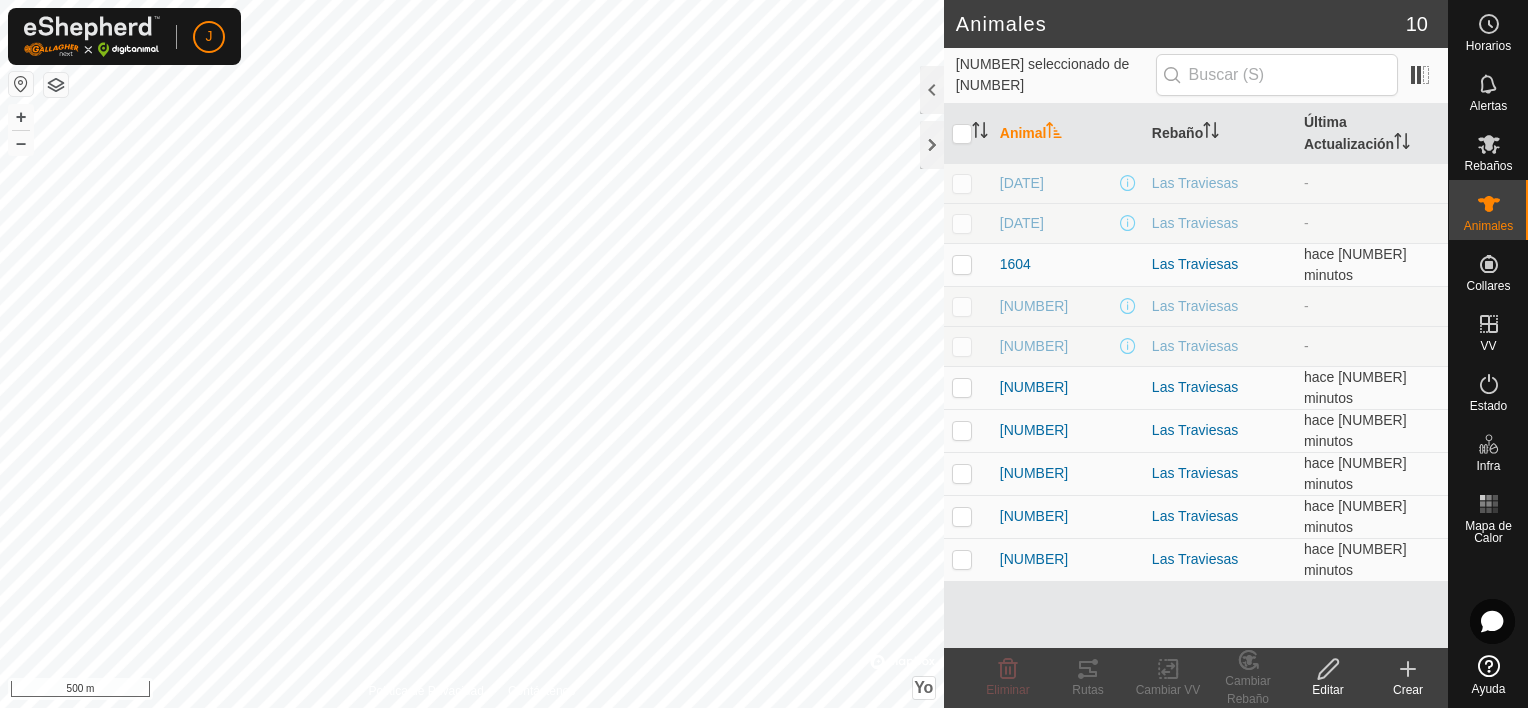 click on "[NUMBER]" at bounding box center (1068, 346) 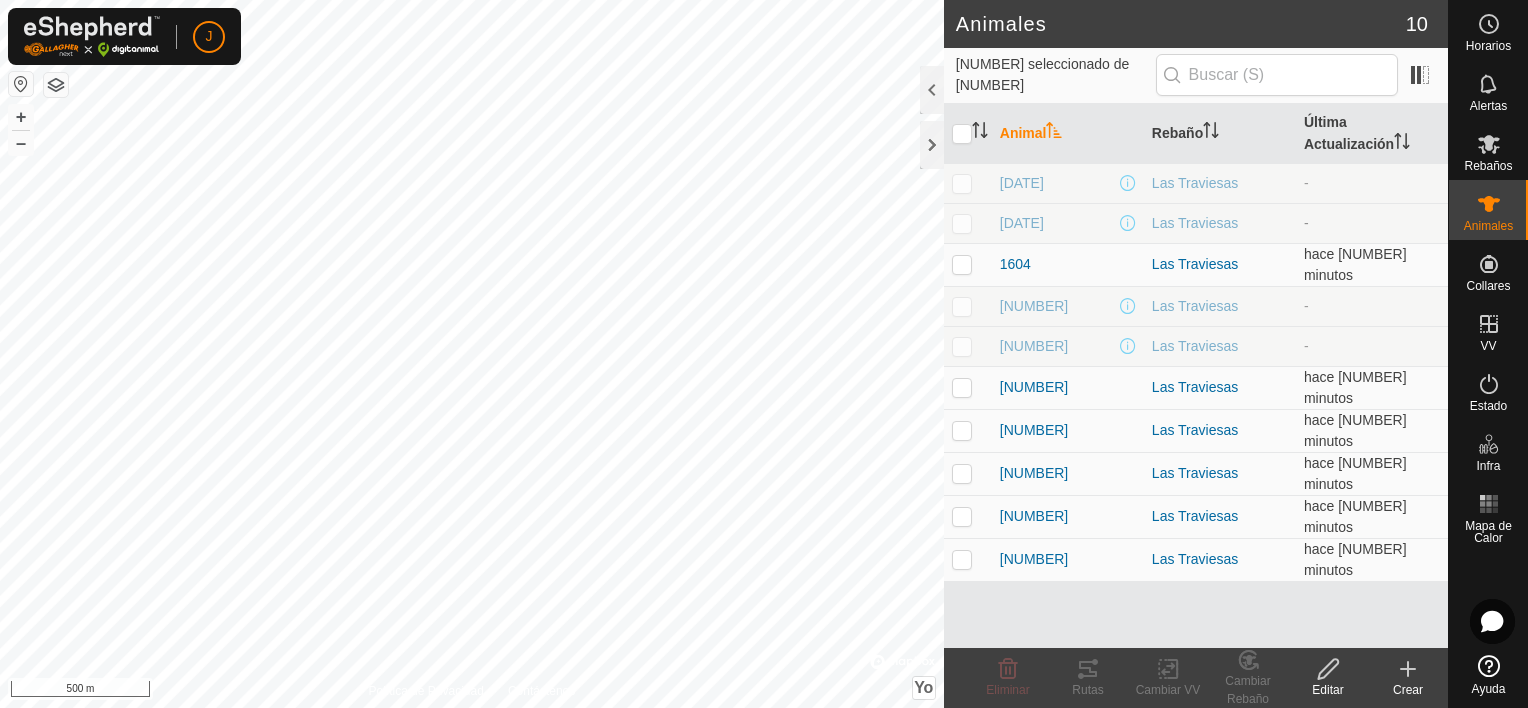 click on "[DATE]" at bounding box center [1068, 223] 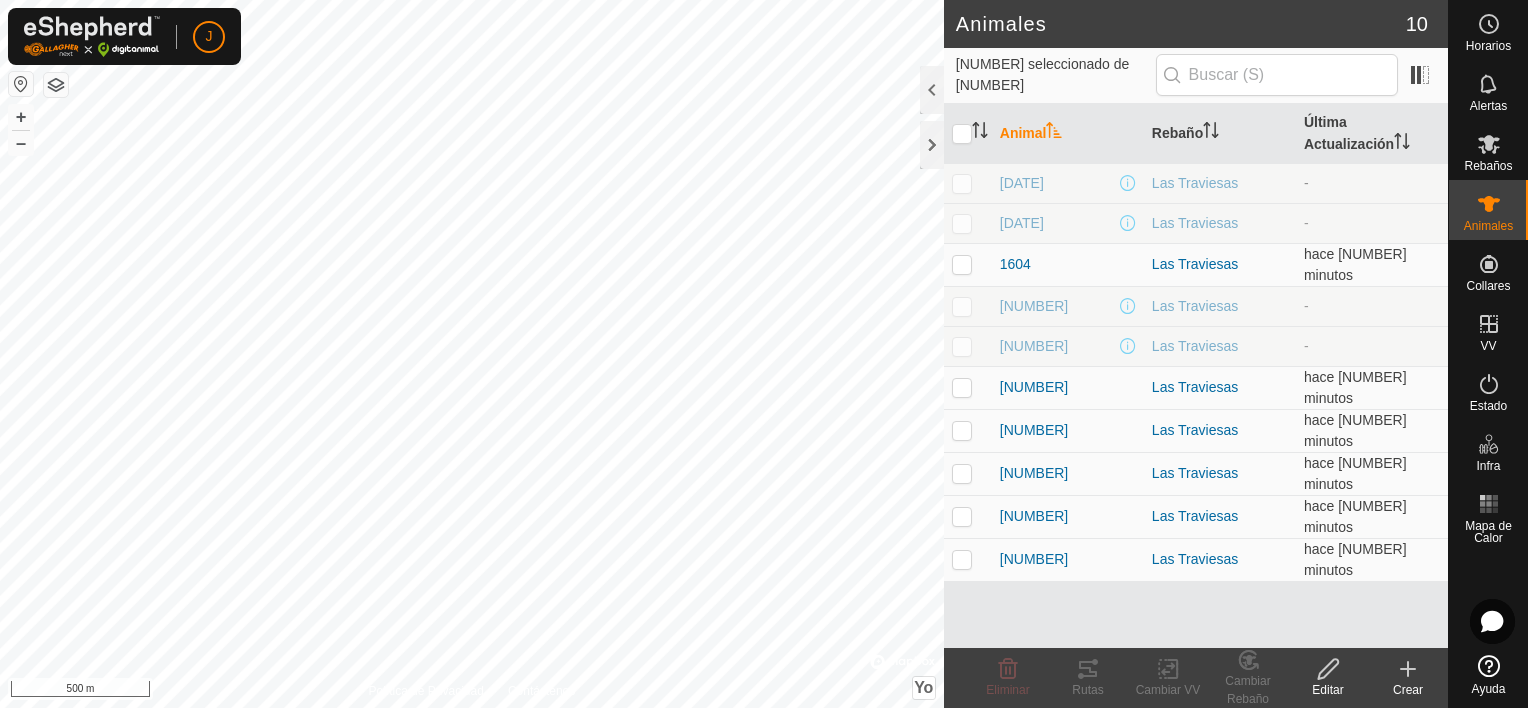 click on "[DATE]" at bounding box center (1068, 183) 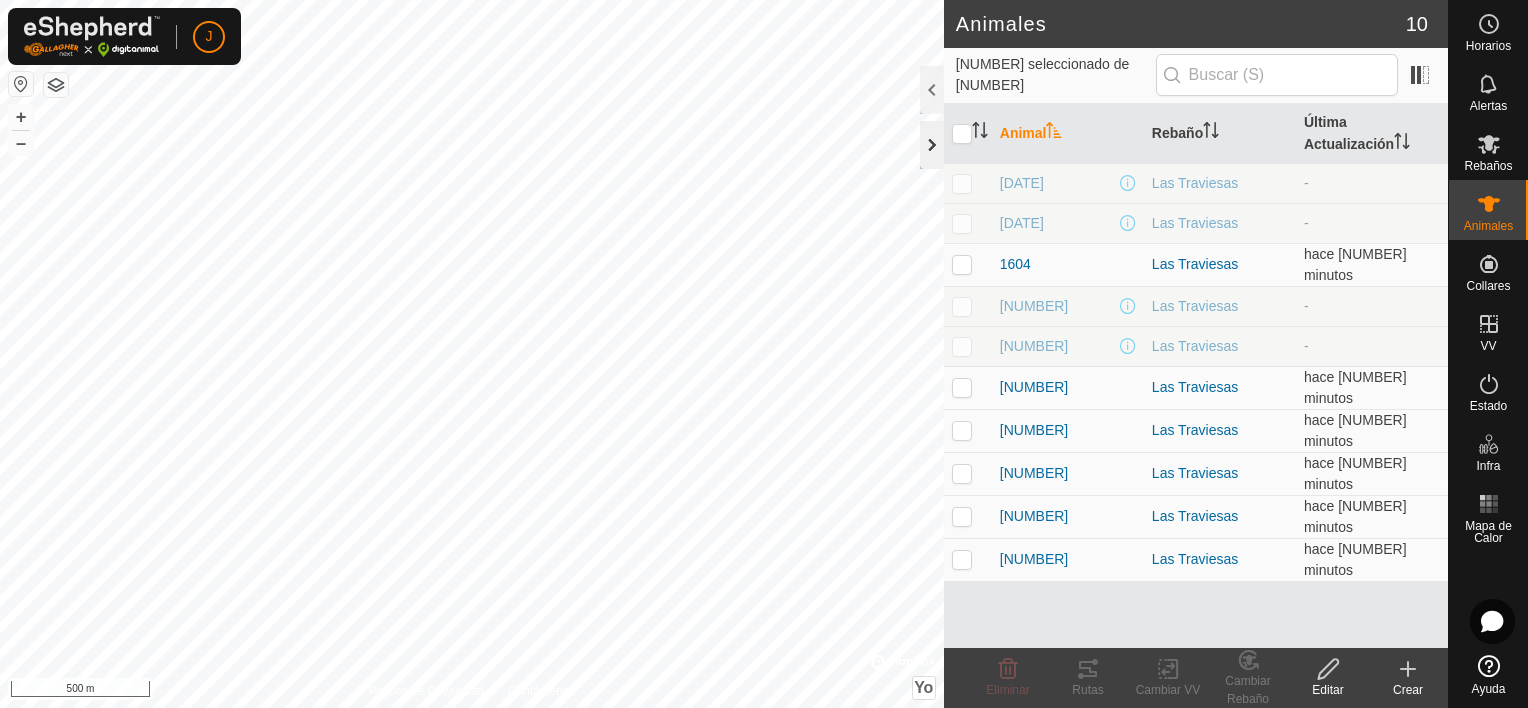 click 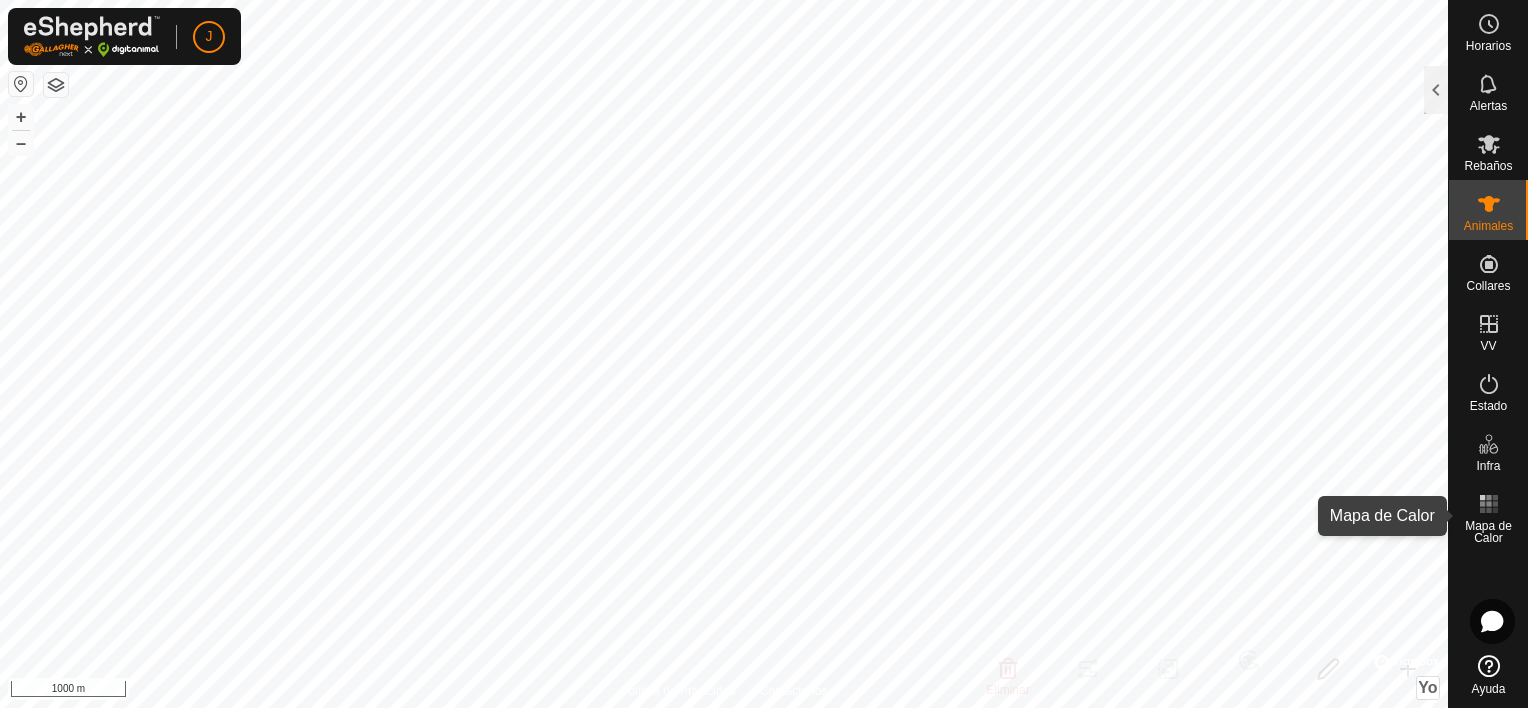 click on "Mapa de Calor" at bounding box center [1488, 532] 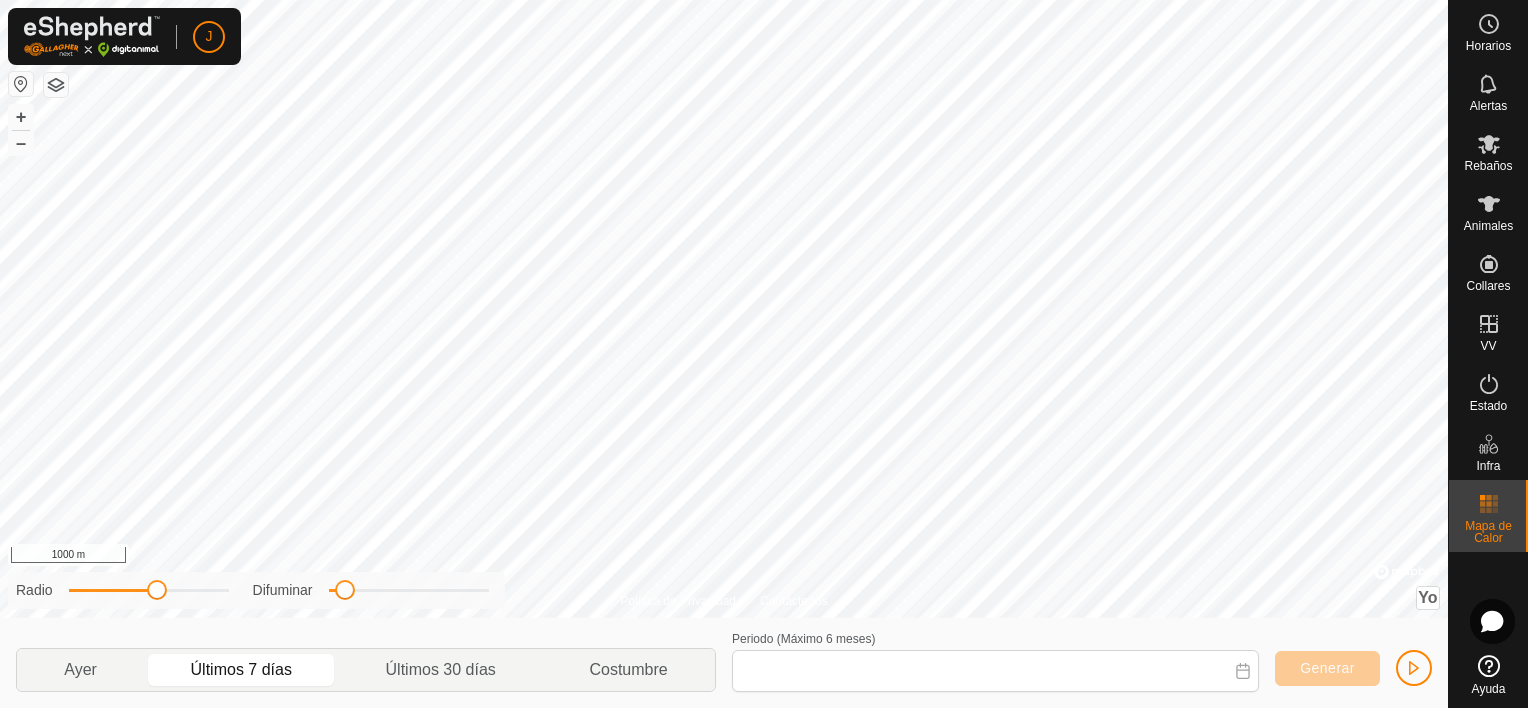type on "[DATE] - [DATE]" 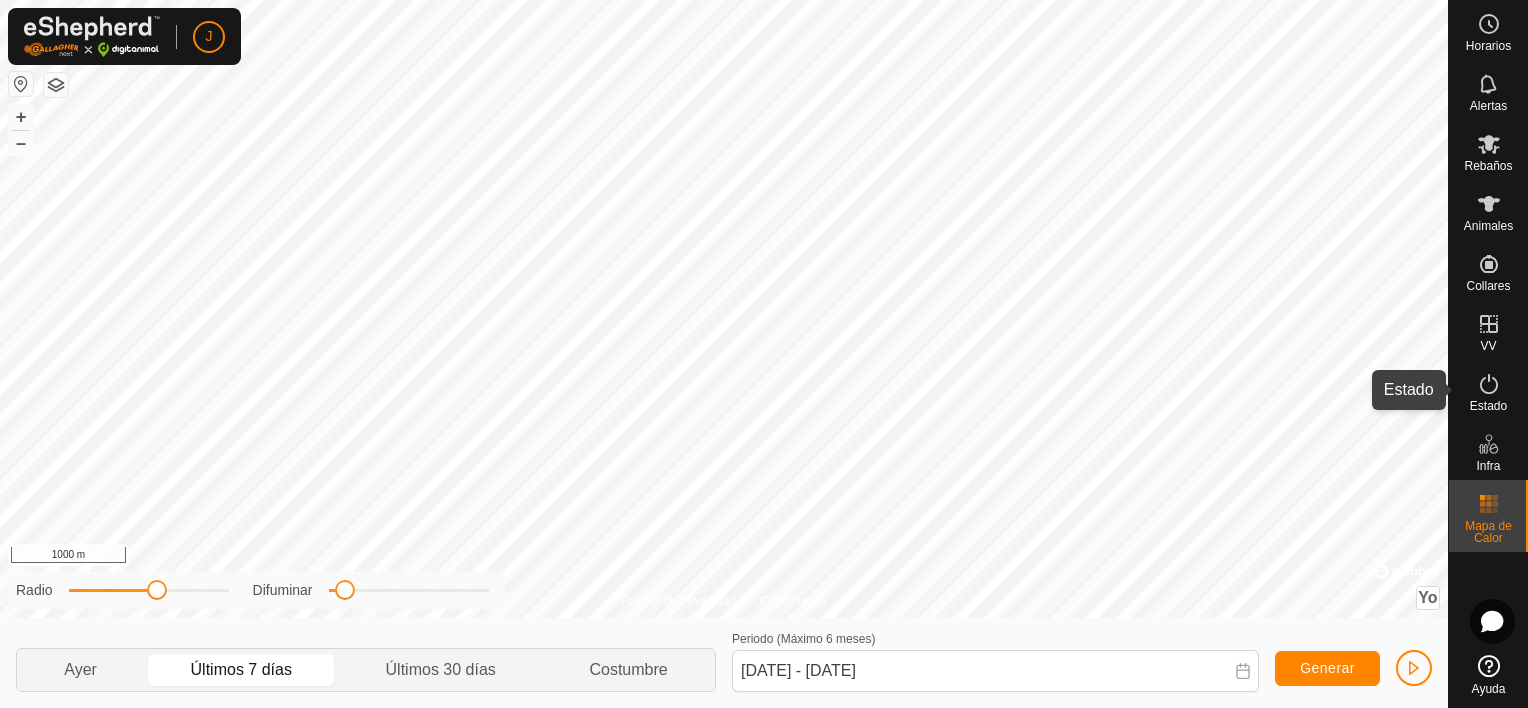click on "Estado" at bounding box center [1488, 390] 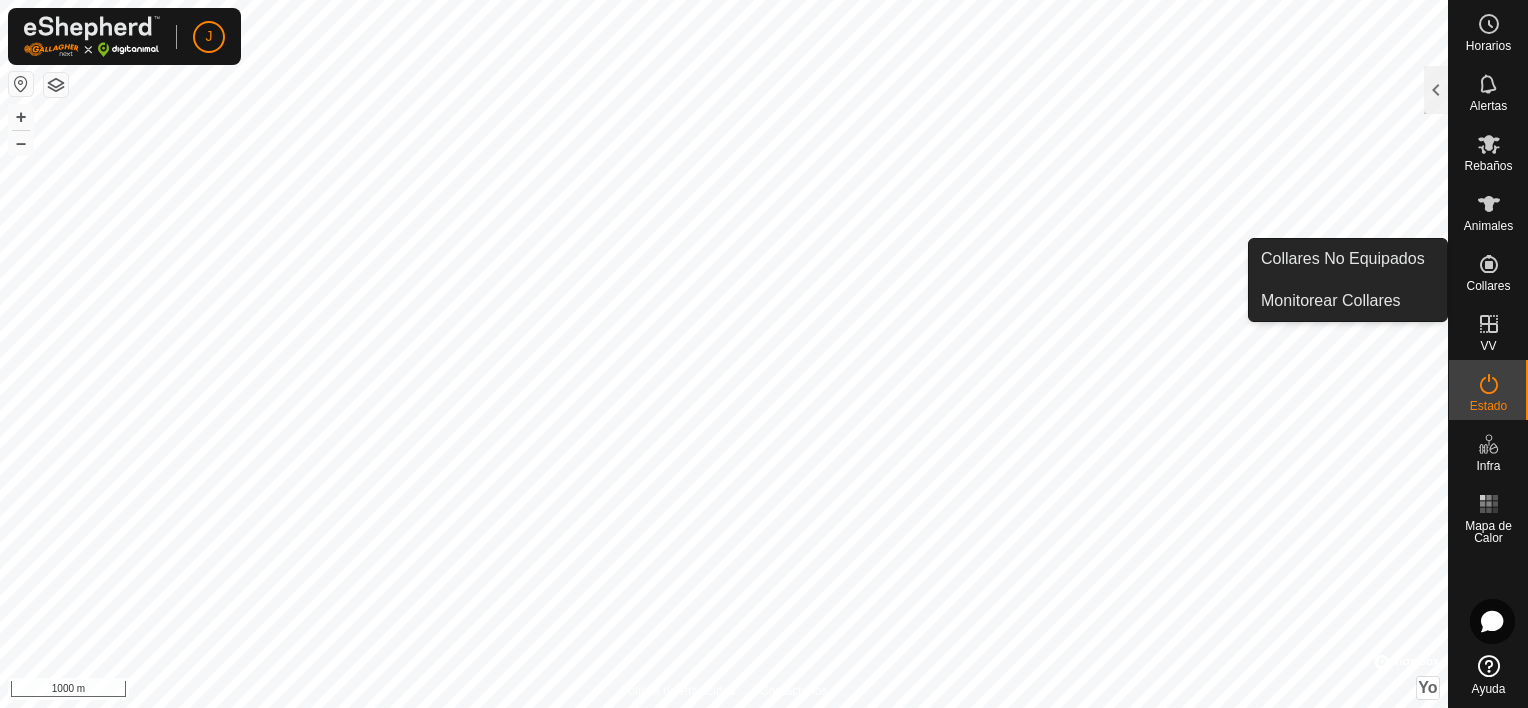 click on "Collares No Equipados" at bounding box center [1348, 259] 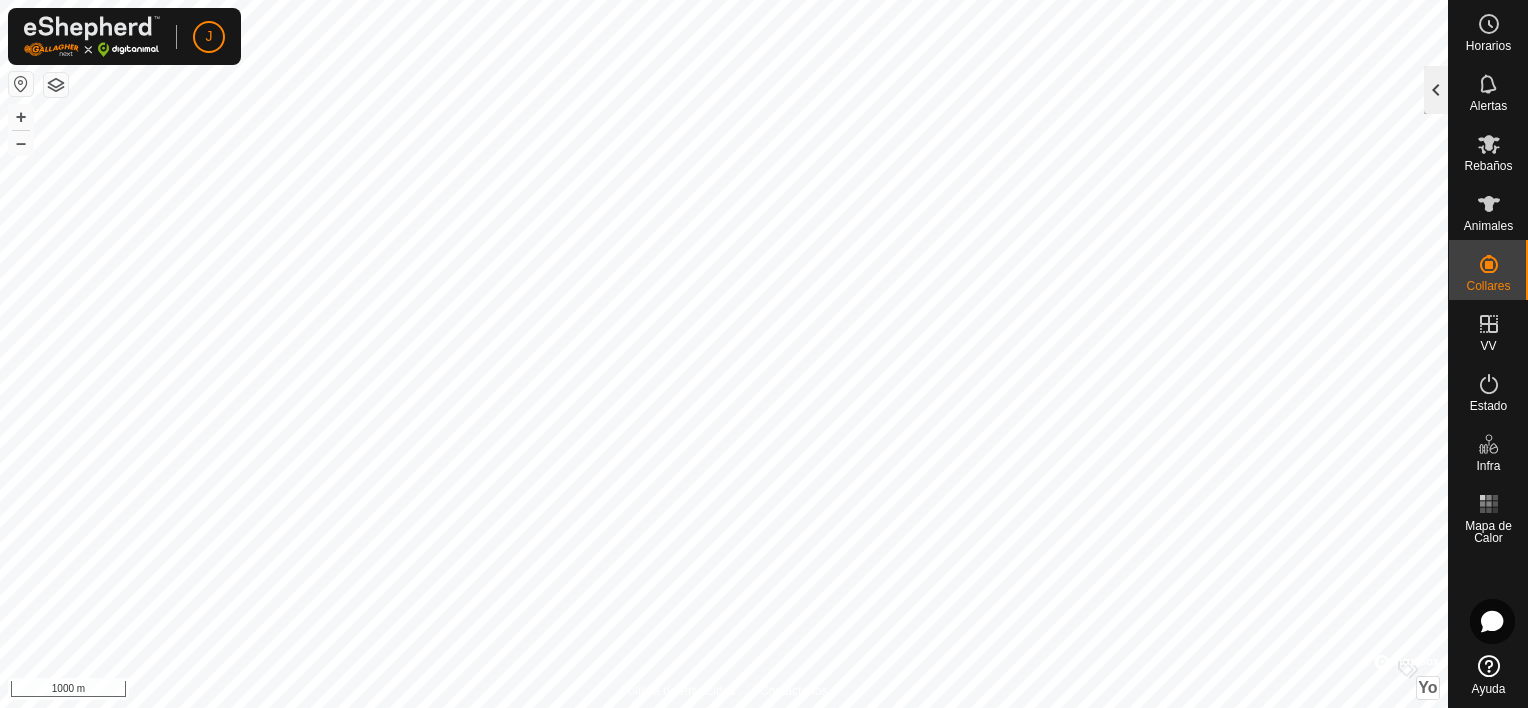 click 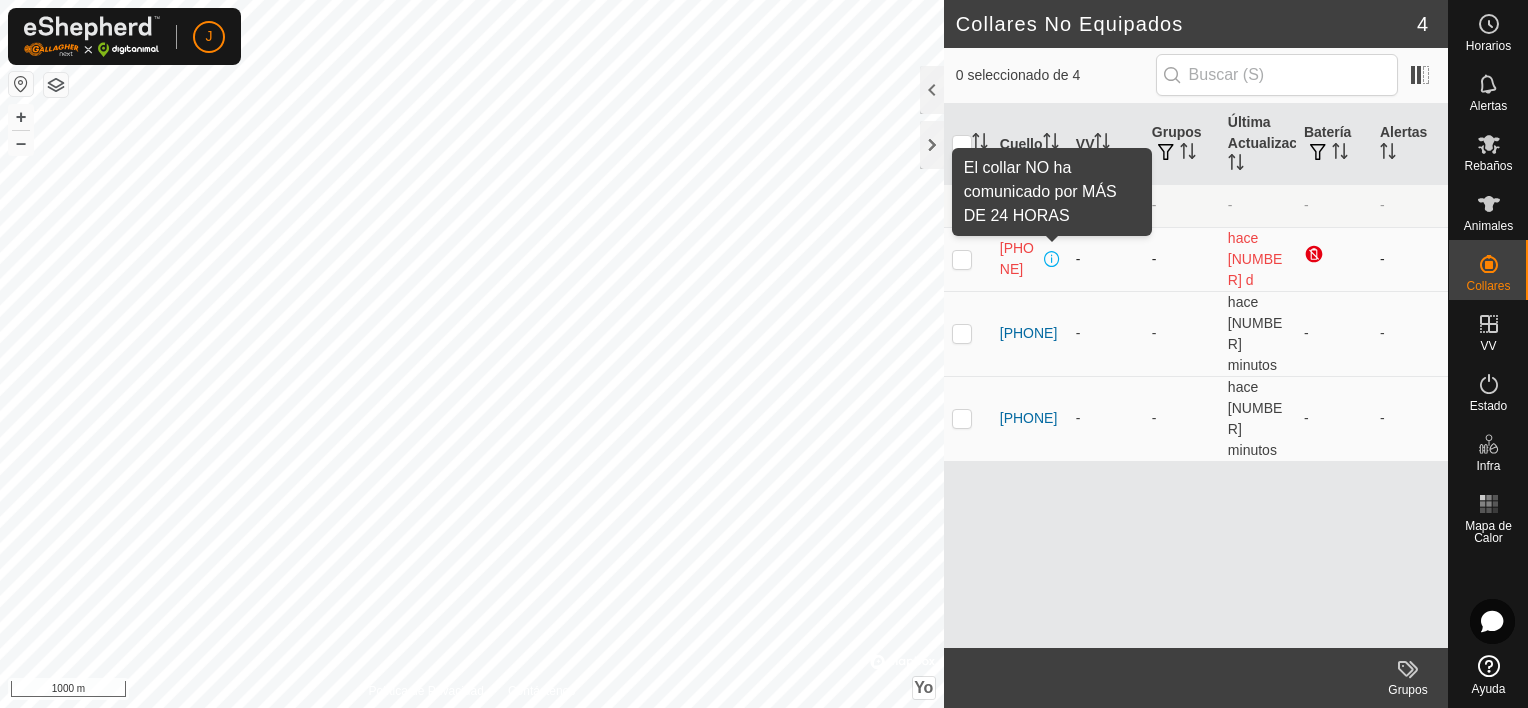 click at bounding box center (1052, 259) 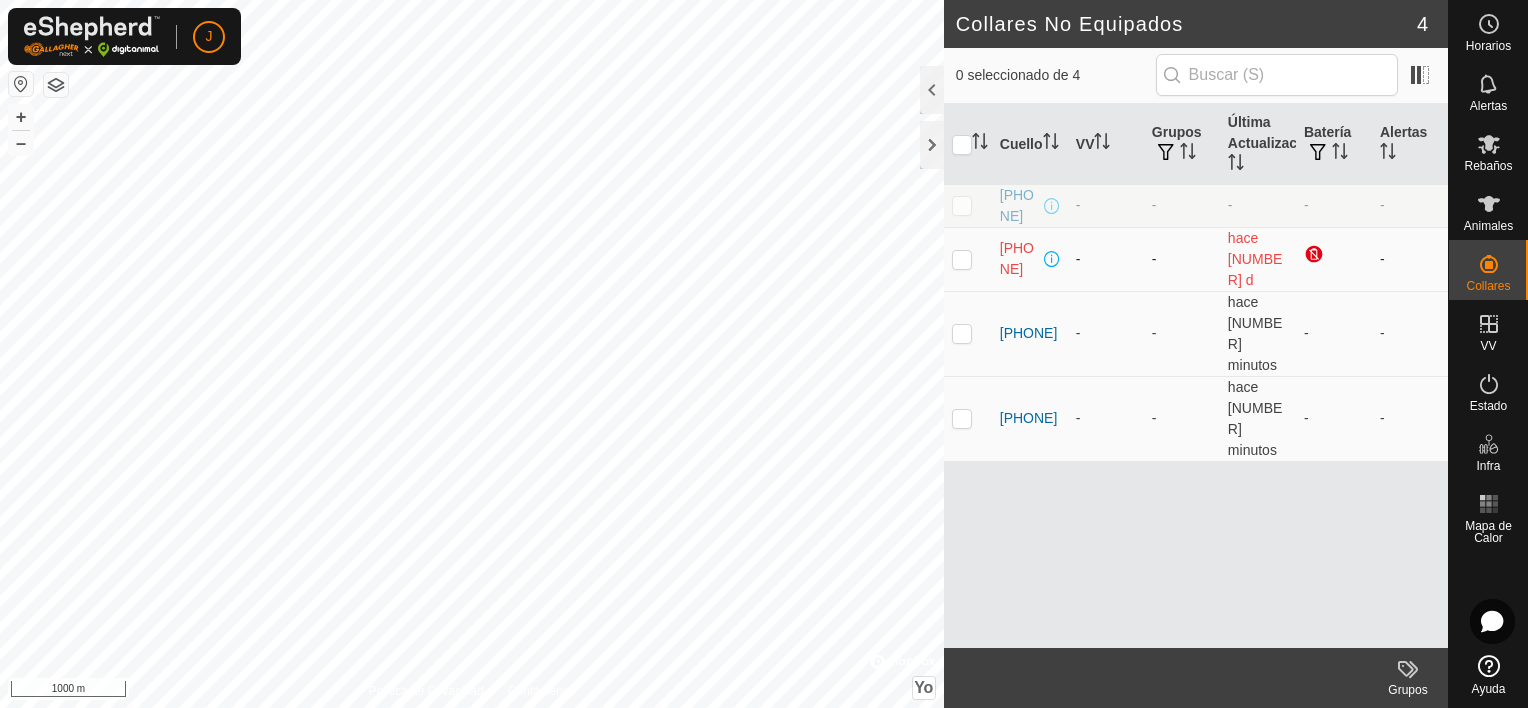 click at bounding box center (1052, 259) 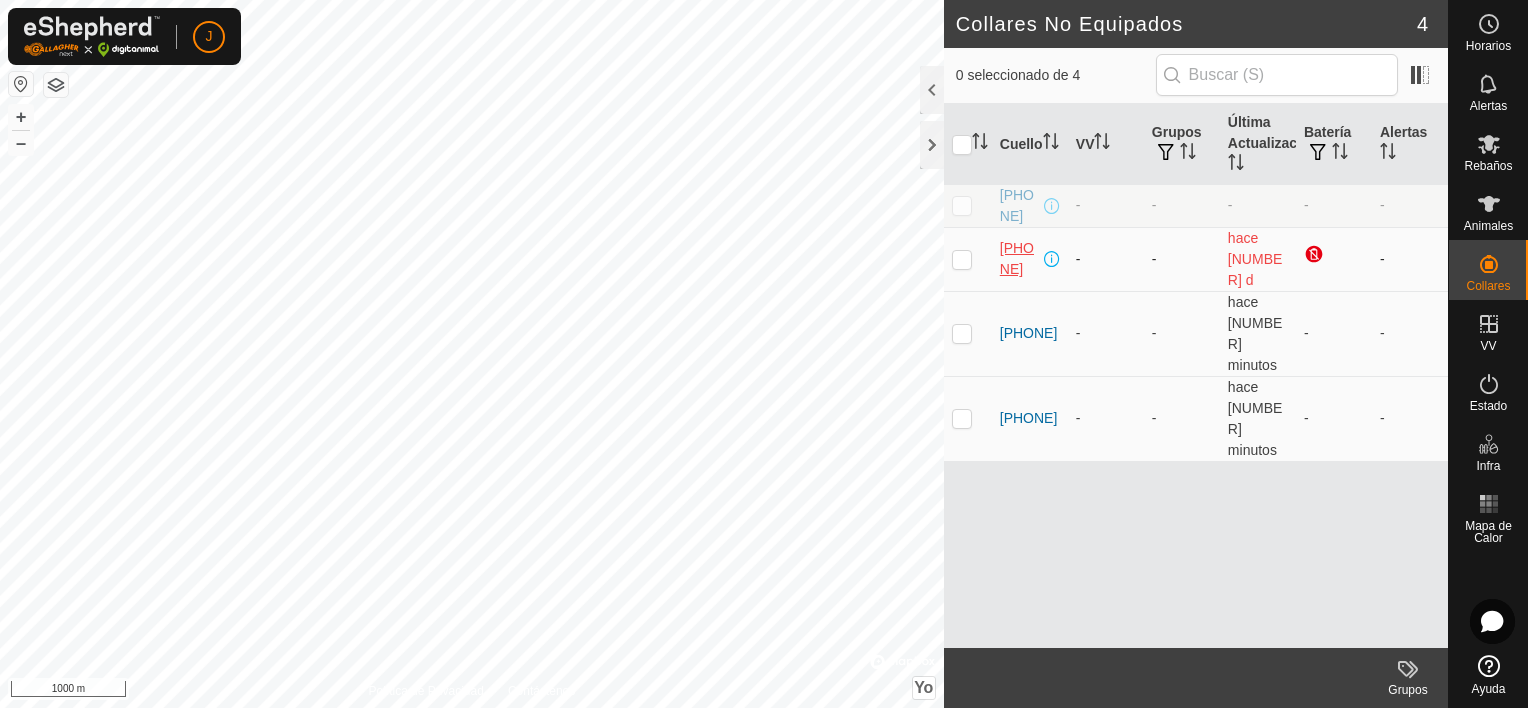 click on "[PHONE]" at bounding box center [1020, 259] 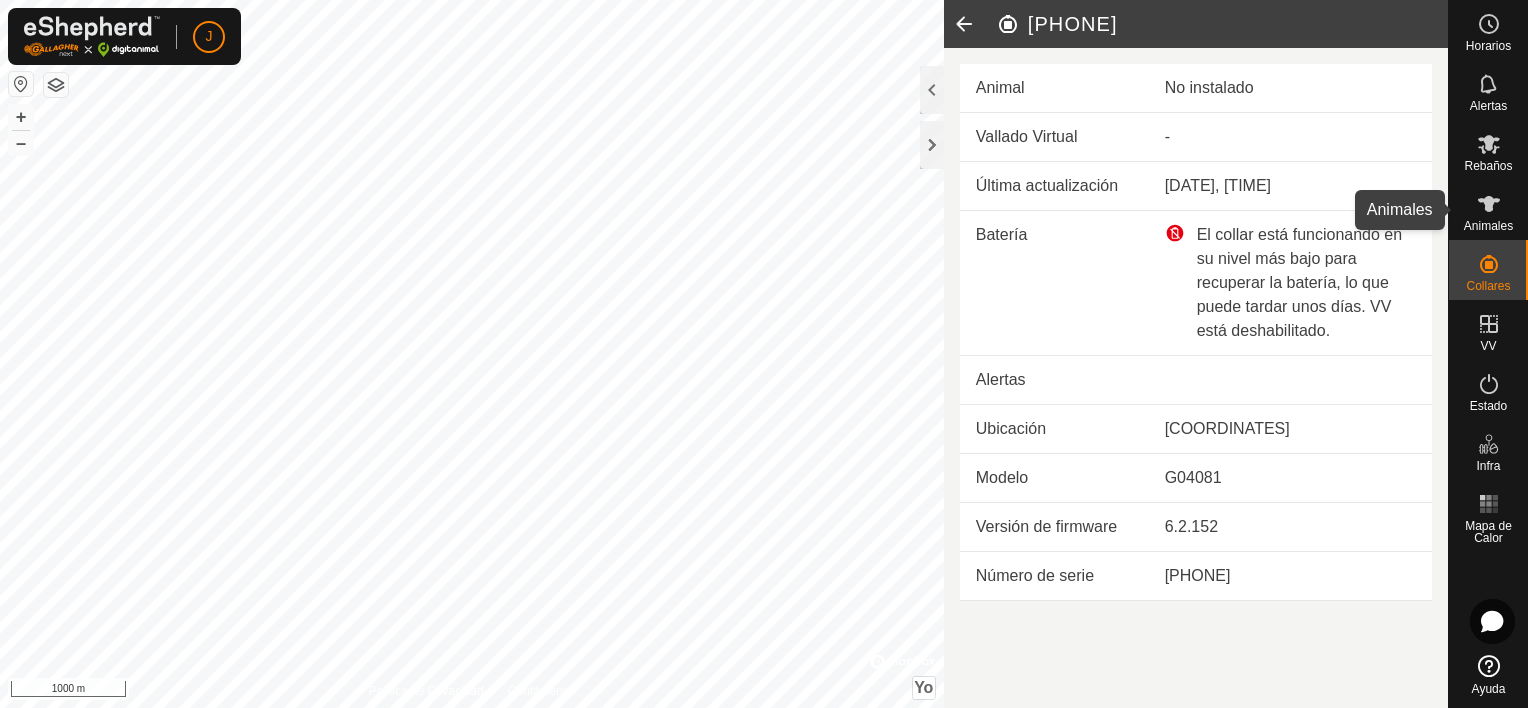 click at bounding box center (1489, 204) 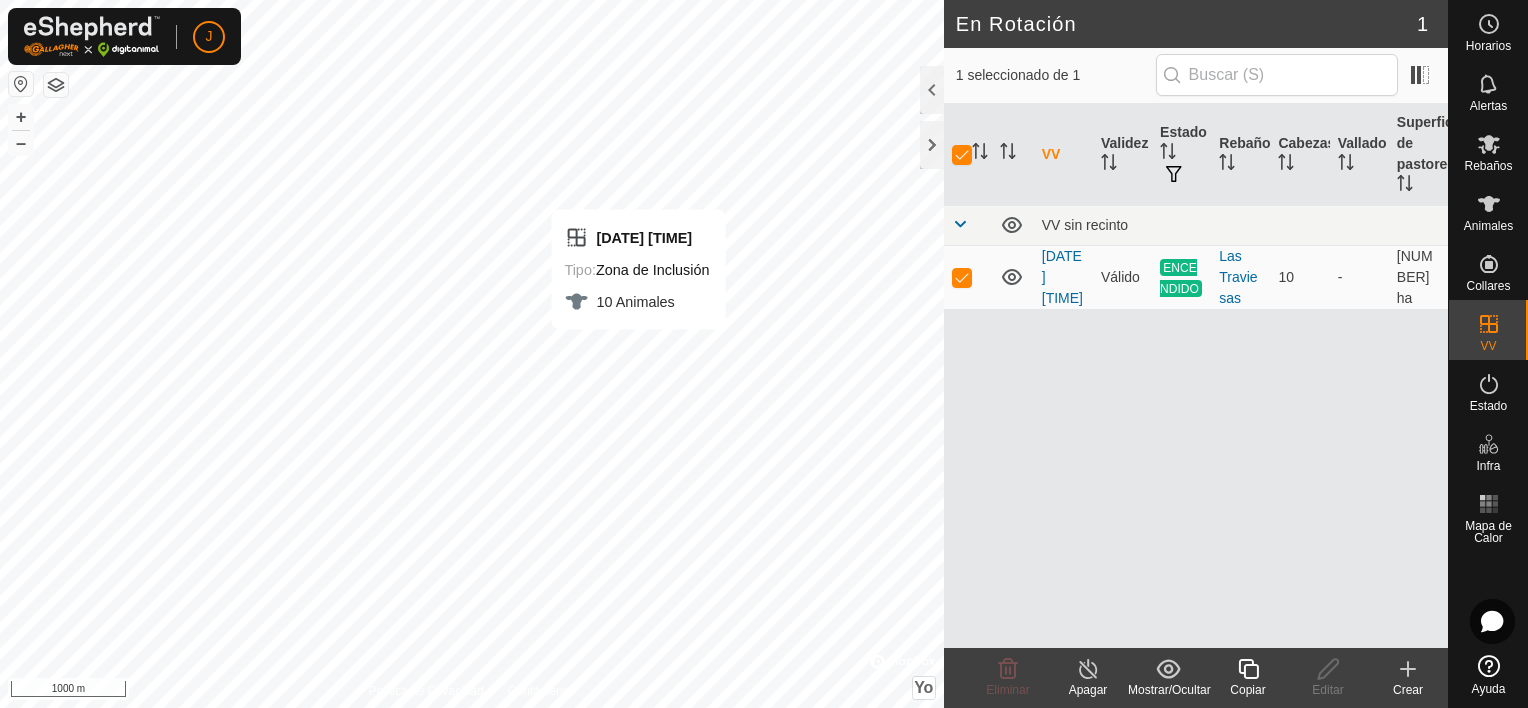 checkbox on "false" 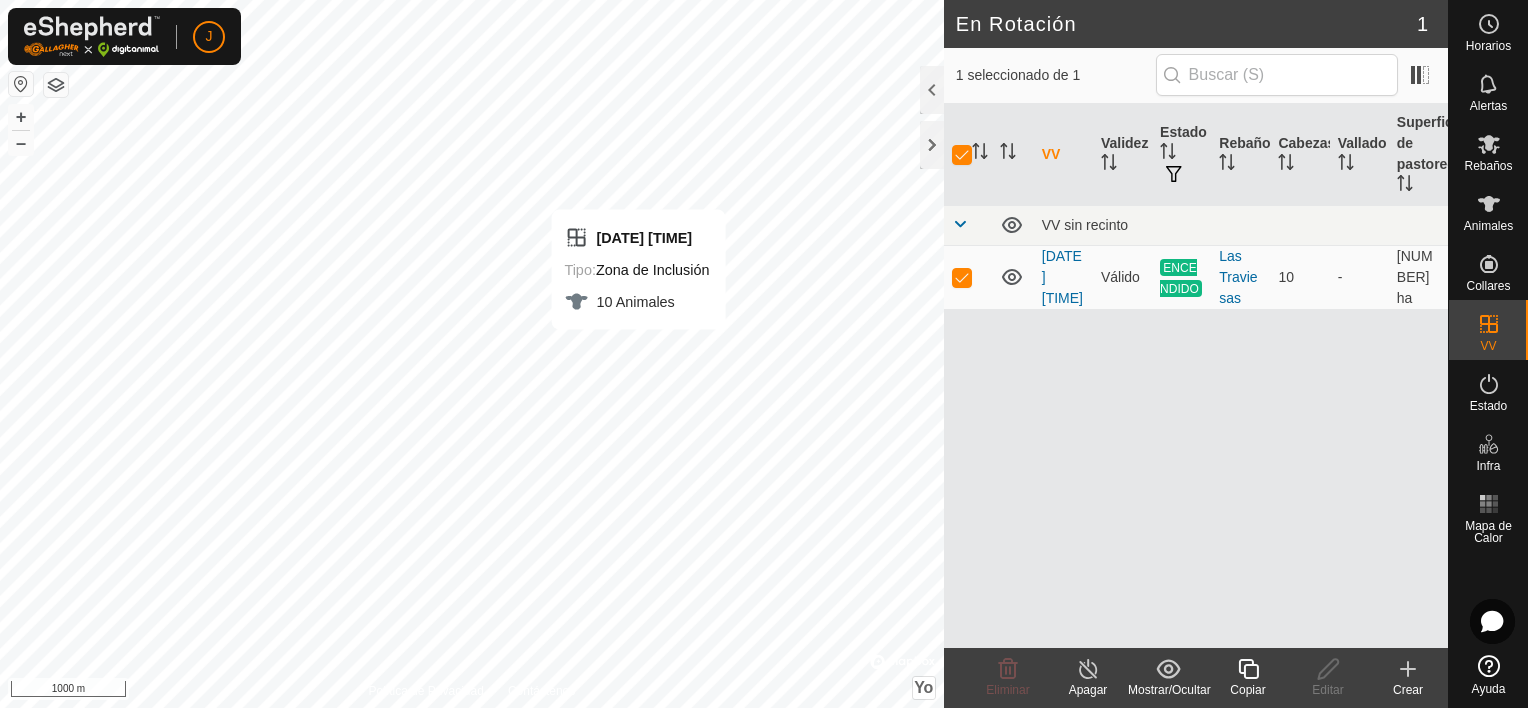 checkbox on "false" 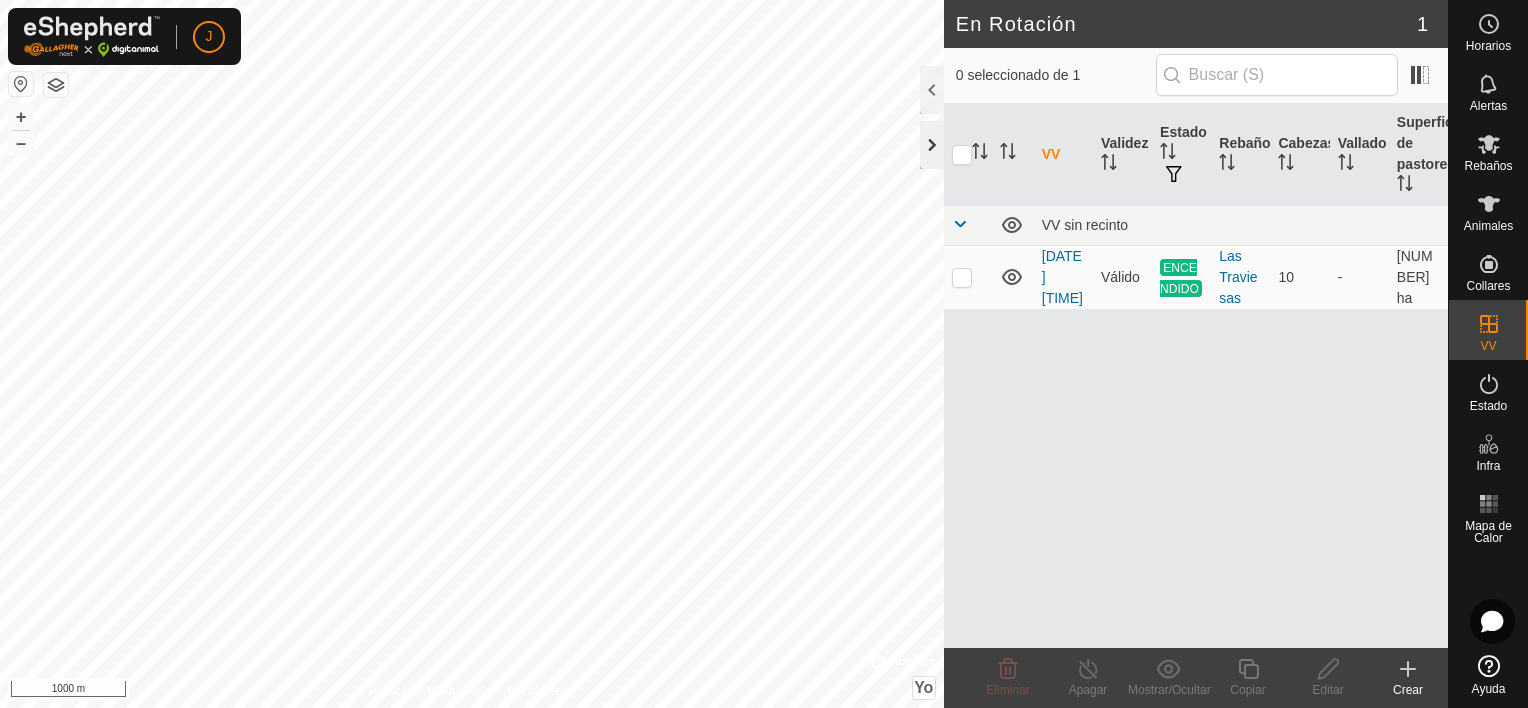 click 